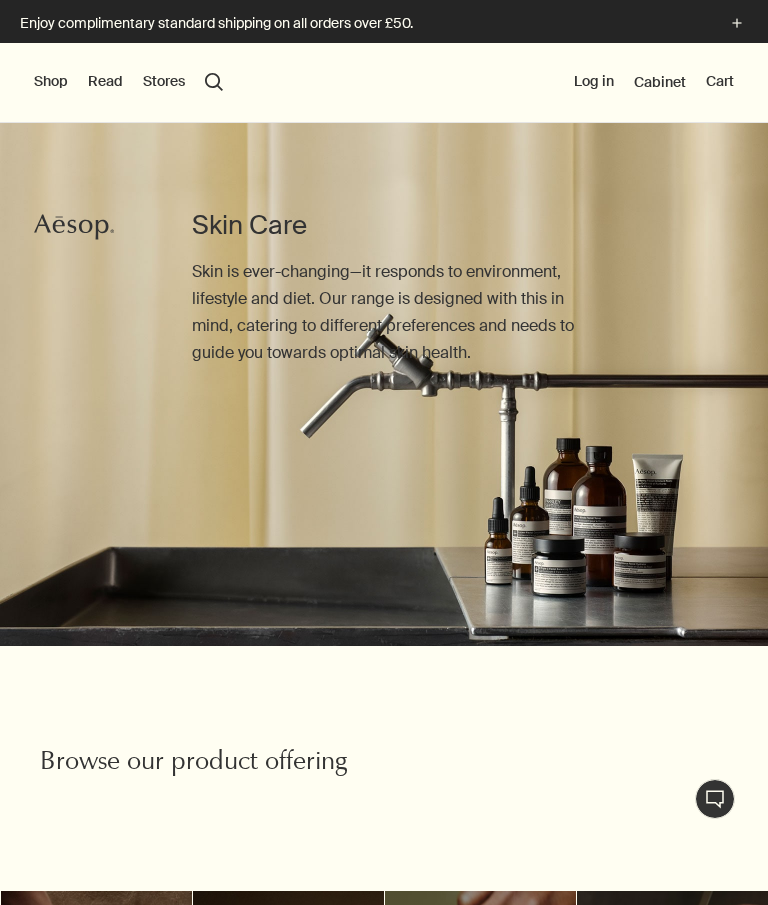 scroll, scrollTop: 0, scrollLeft: 0, axis: both 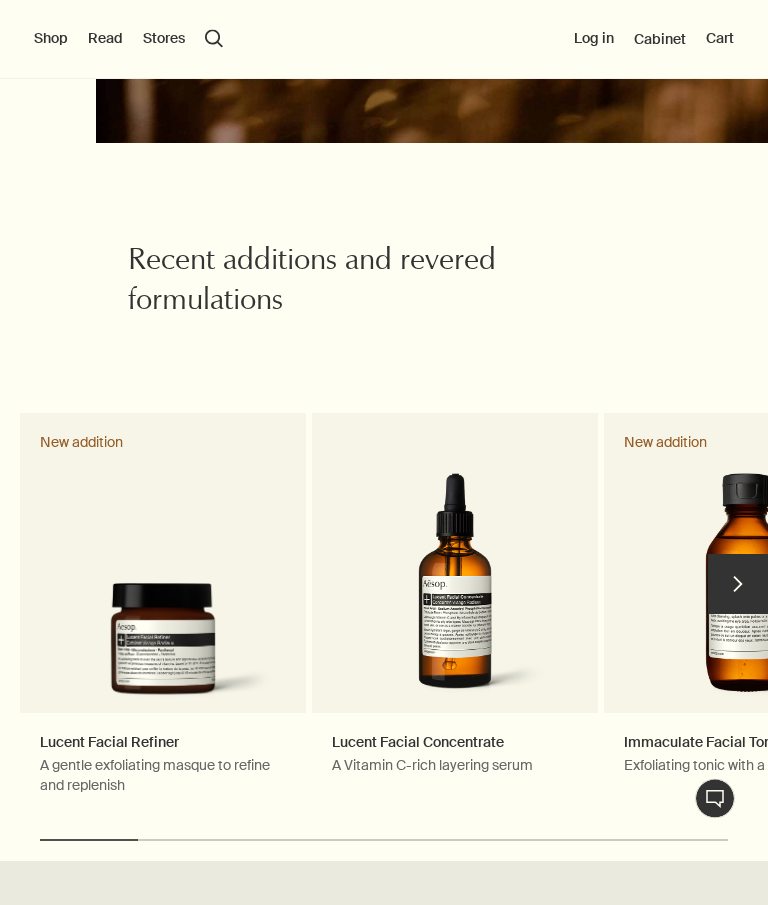 click on "chevron" at bounding box center [738, 585] 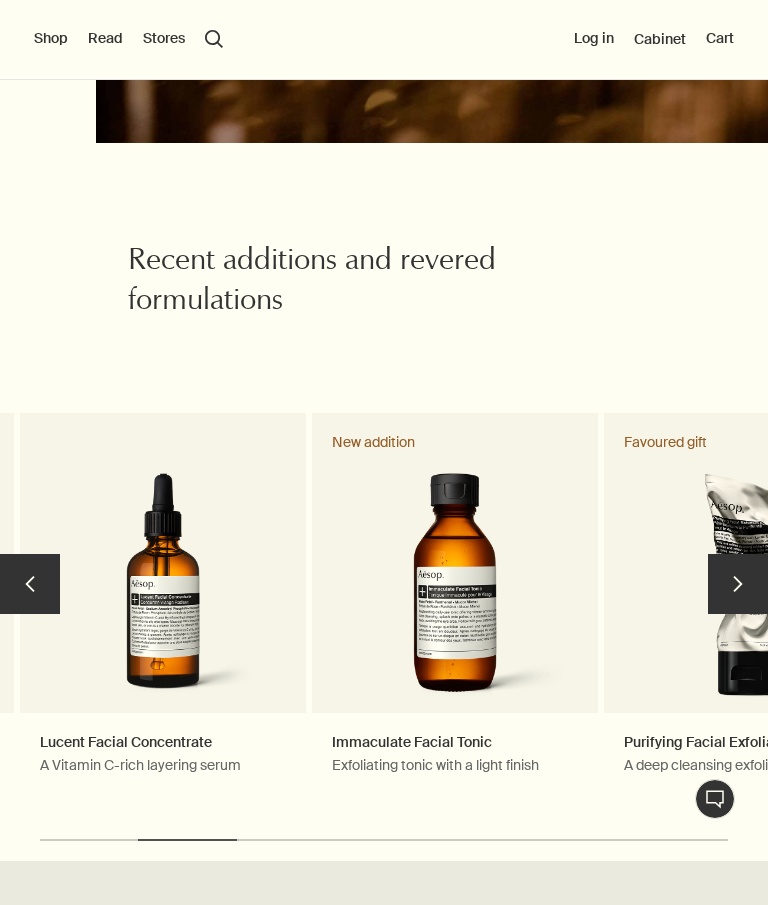 click on "chevron" at bounding box center [738, 584] 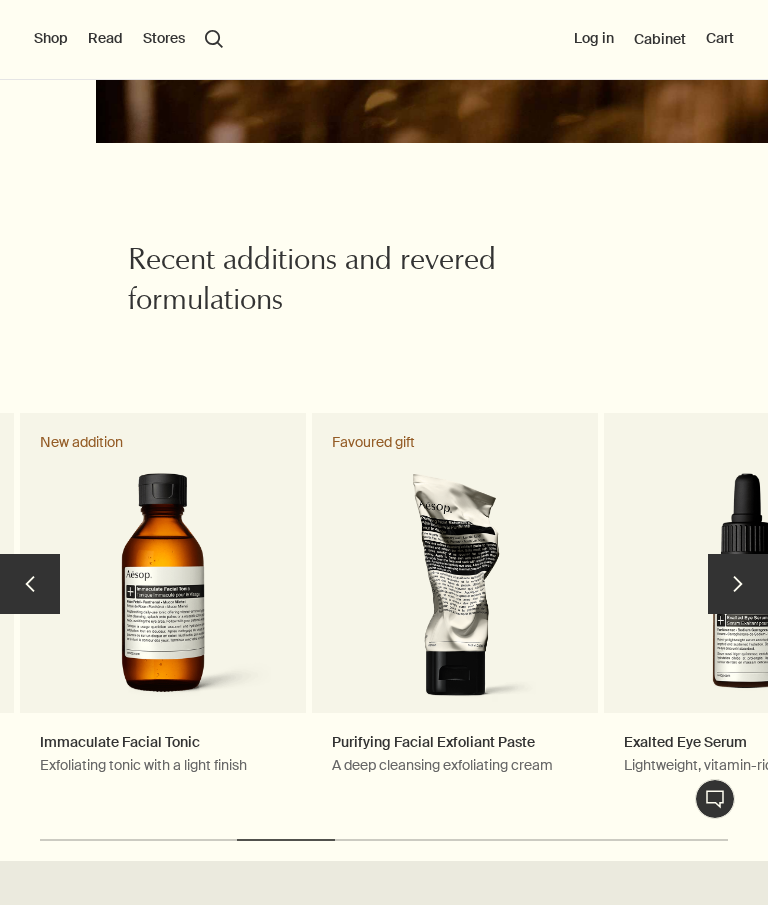 click on "chevron" at bounding box center [738, 584] 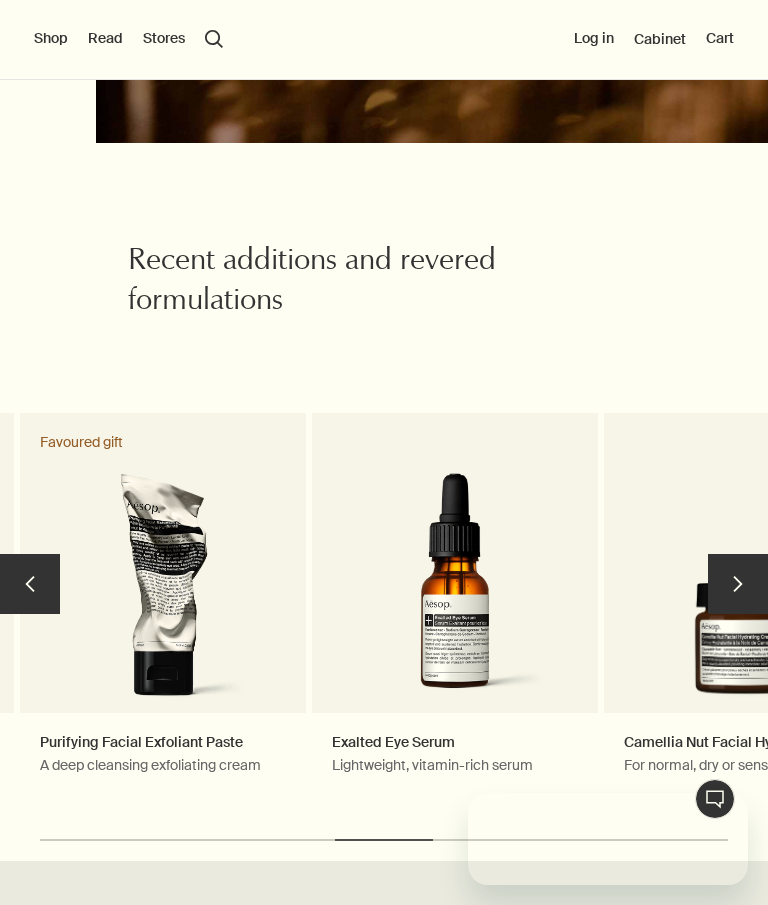 scroll, scrollTop: 0, scrollLeft: 0, axis: both 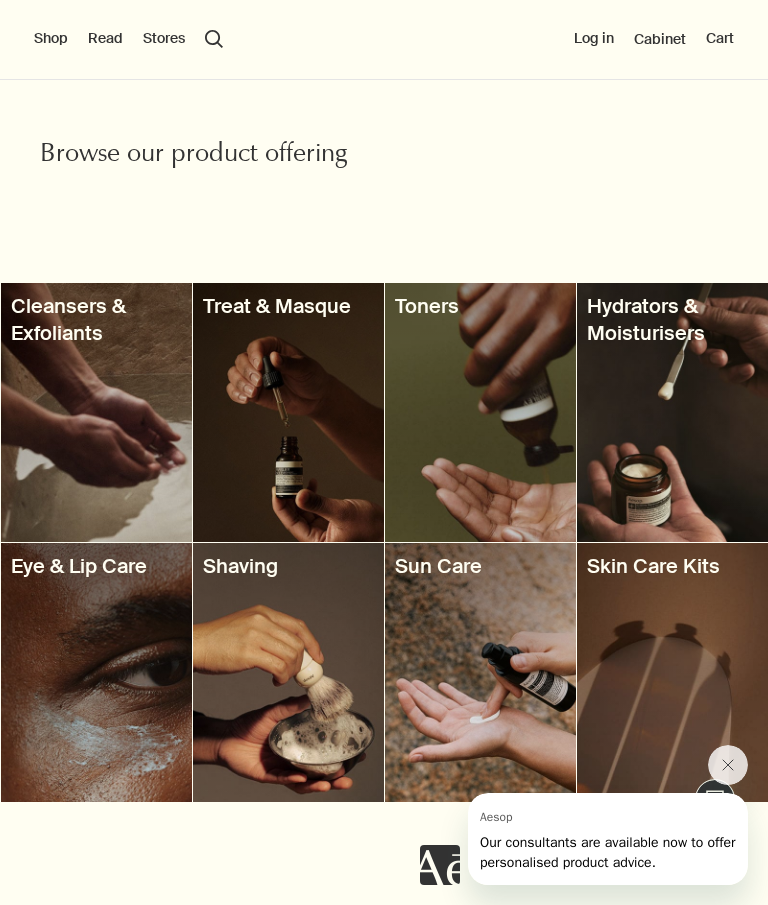 click at bounding box center [672, 412] 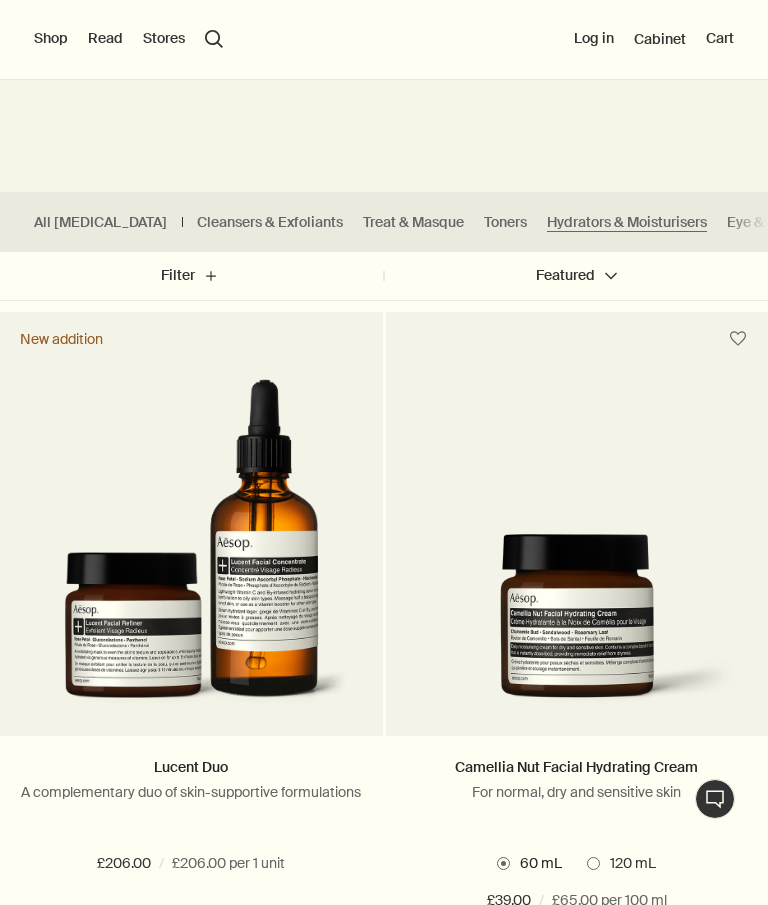 scroll, scrollTop: 431, scrollLeft: 0, axis: vertical 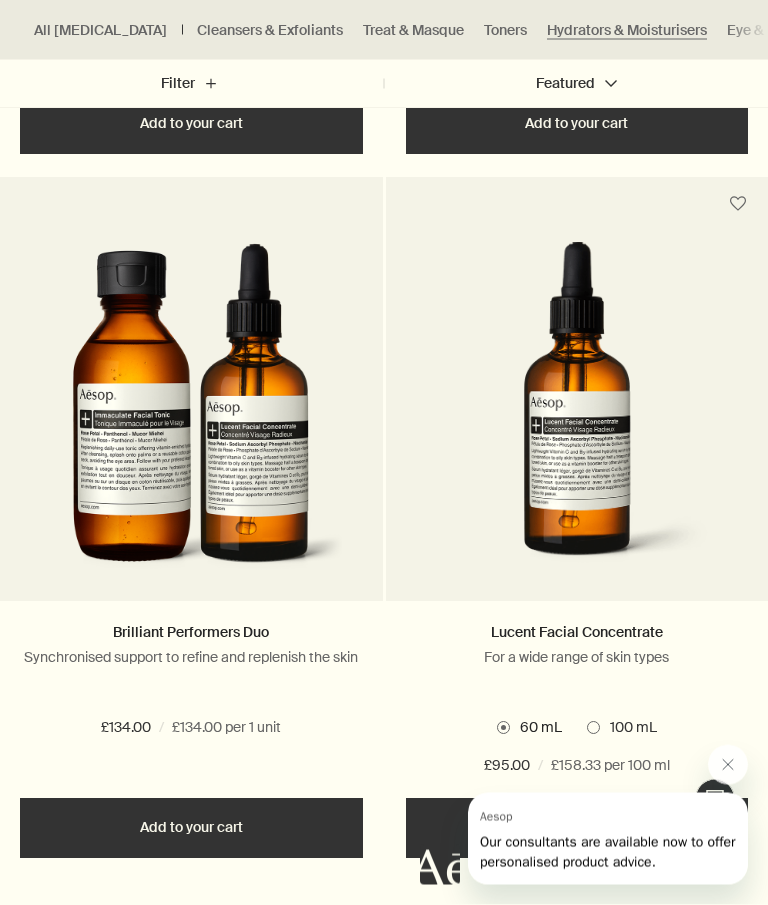 click on "Brilliant Performers Duo" at bounding box center [191, 633] 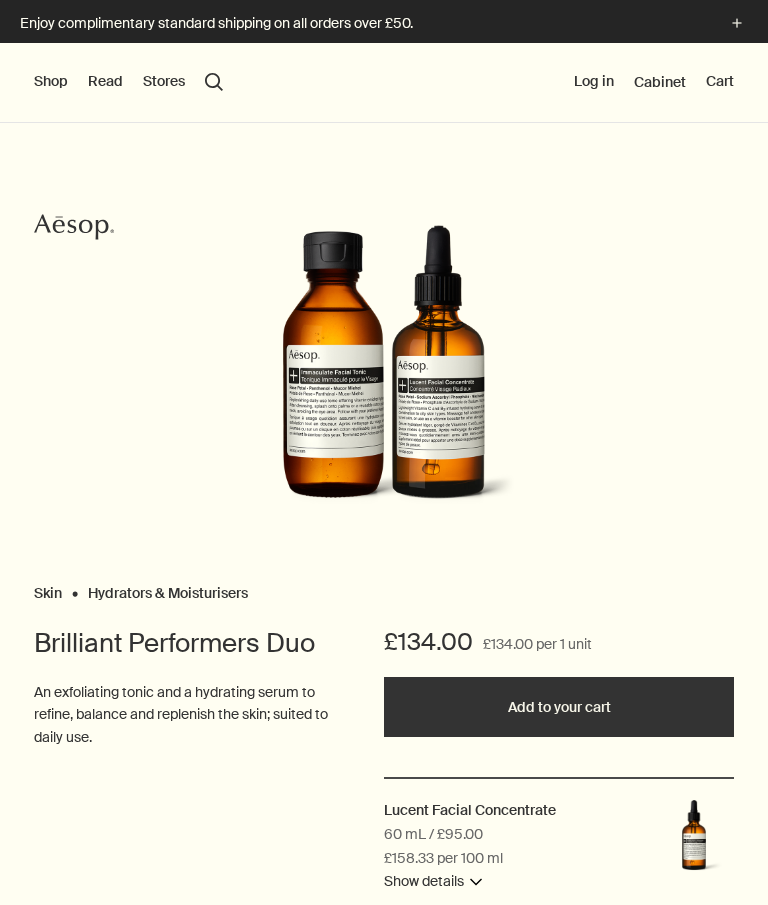 scroll, scrollTop: 0, scrollLeft: 0, axis: both 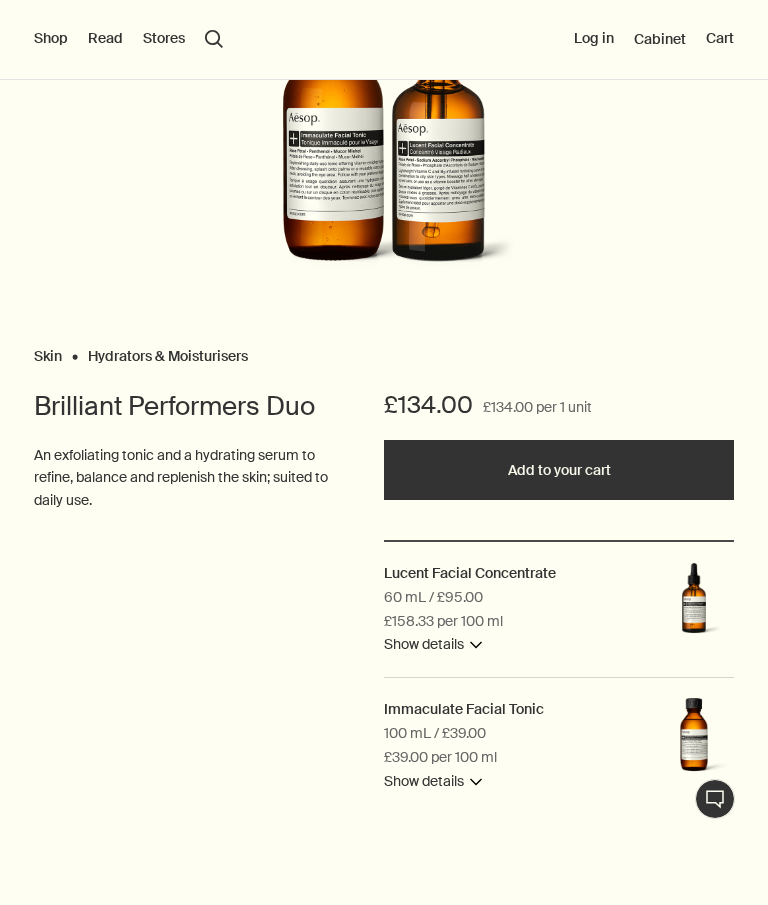 click on "Show details downArrow" at bounding box center (433, 645) 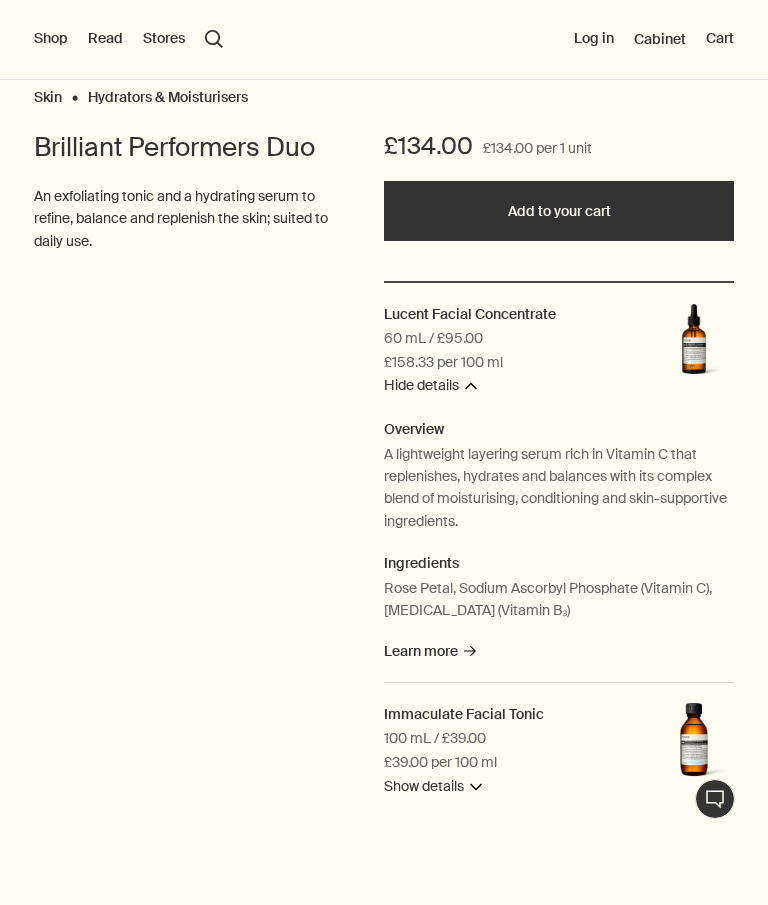scroll, scrollTop: 499, scrollLeft: 0, axis: vertical 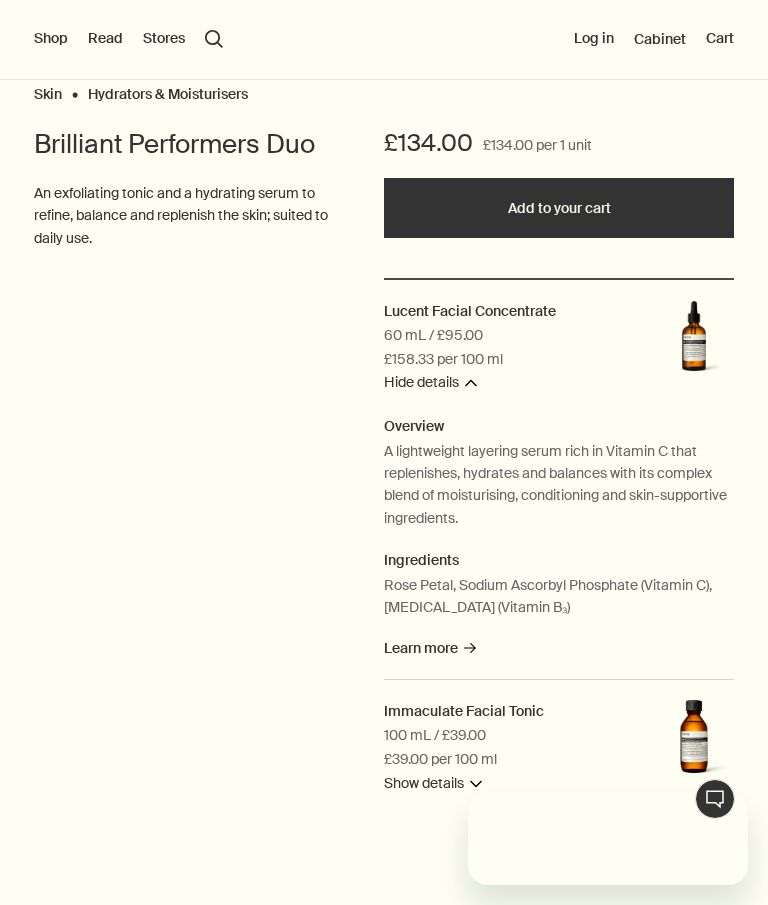 click on "Learn more rightArrow" at bounding box center [430, 648] 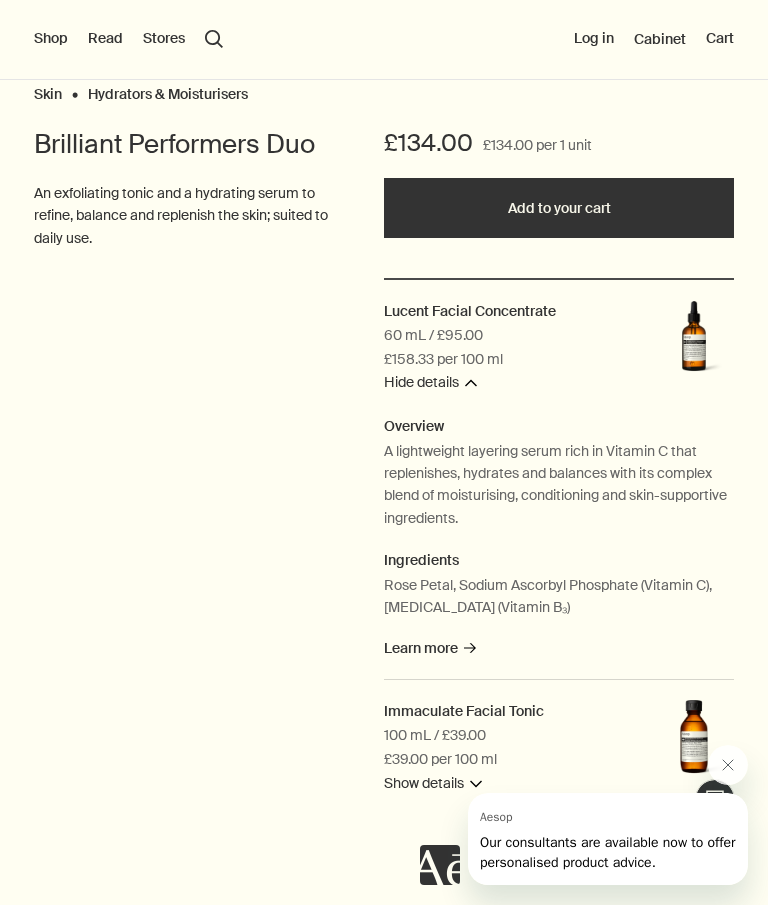scroll, scrollTop: 0, scrollLeft: 0, axis: both 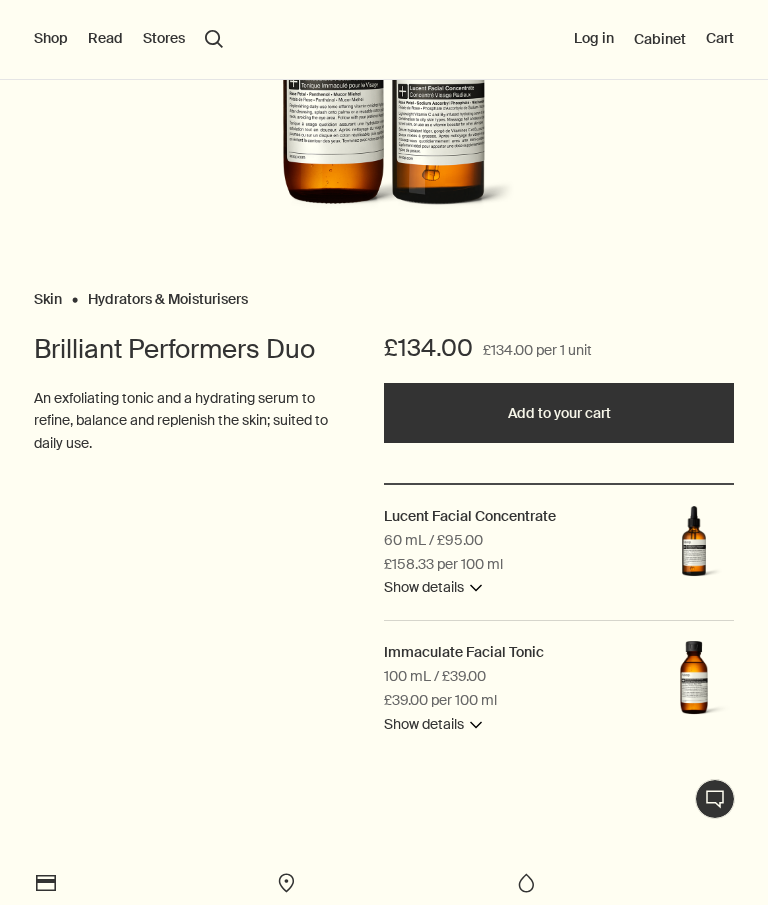 click on "Lucent Facial Concentrate 60 mL  / £95.00 £158.33   per   100   ml Show details downArrow Overview A lightweight layering serum rich in Vitamin C that replenishes, hydrates and balances with its complex blend of moisturising, conditioning and skin-supportive ingredients. Ingredients Rose Petal, Sodium Ascorbyl Phosphate (Vitamin C), [MEDICAL_DATA] (Vitamin B₃) Learn more rightArrow Immaculate Facial Tonic 100 mL  / £39.00 £39.00   per   100   ml Show details downArrow Overview A vitamin-rich, hydrating tonic offering gentle chemical exfoliation that helps even the appearance of the skin and refine skin texture. Ingredients Rose Petal, [MEDICAL_DATA], Mucor Miehei  Learn more rightArrow" at bounding box center (559, 632) 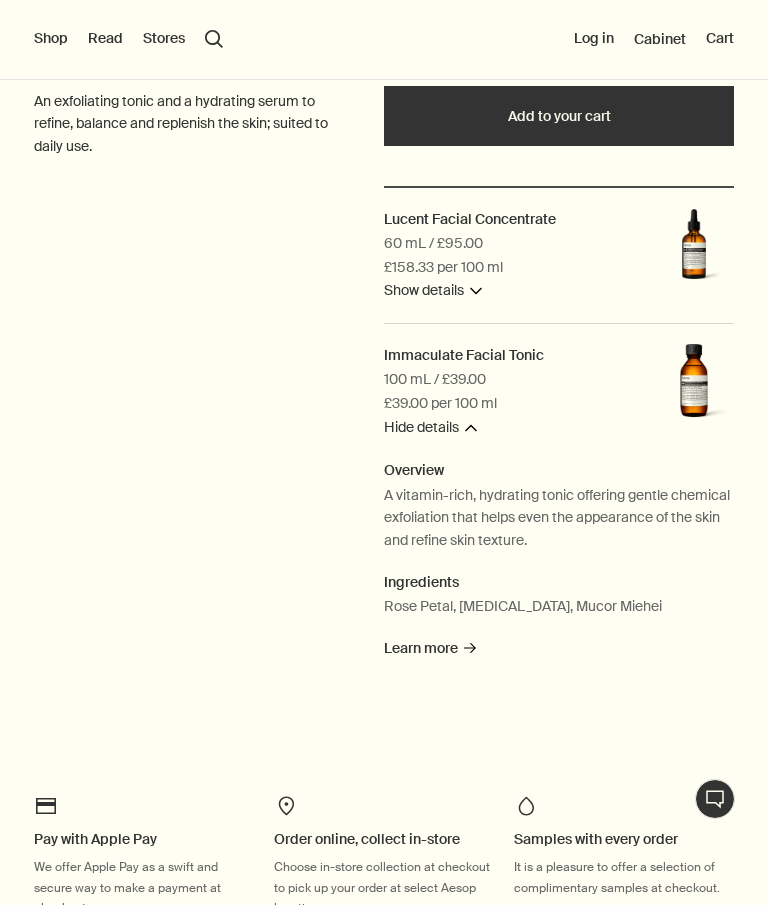 scroll, scrollTop: 593, scrollLeft: 0, axis: vertical 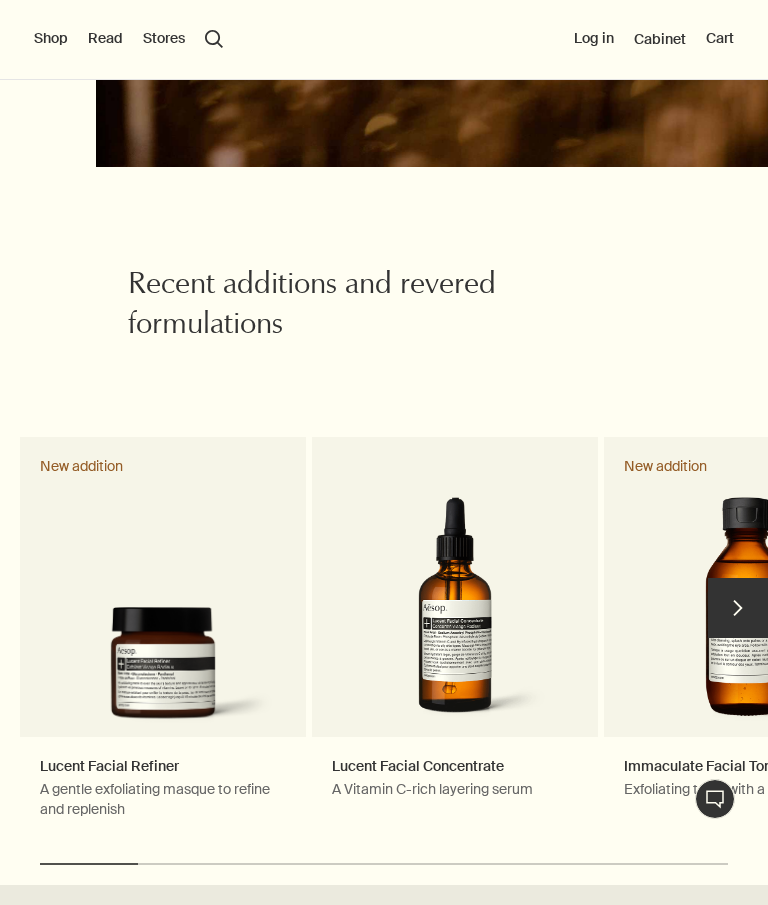click on "Immaculate Facial Tonic Exfoliating tonic with a light finish New addition" at bounding box center (747, 638) 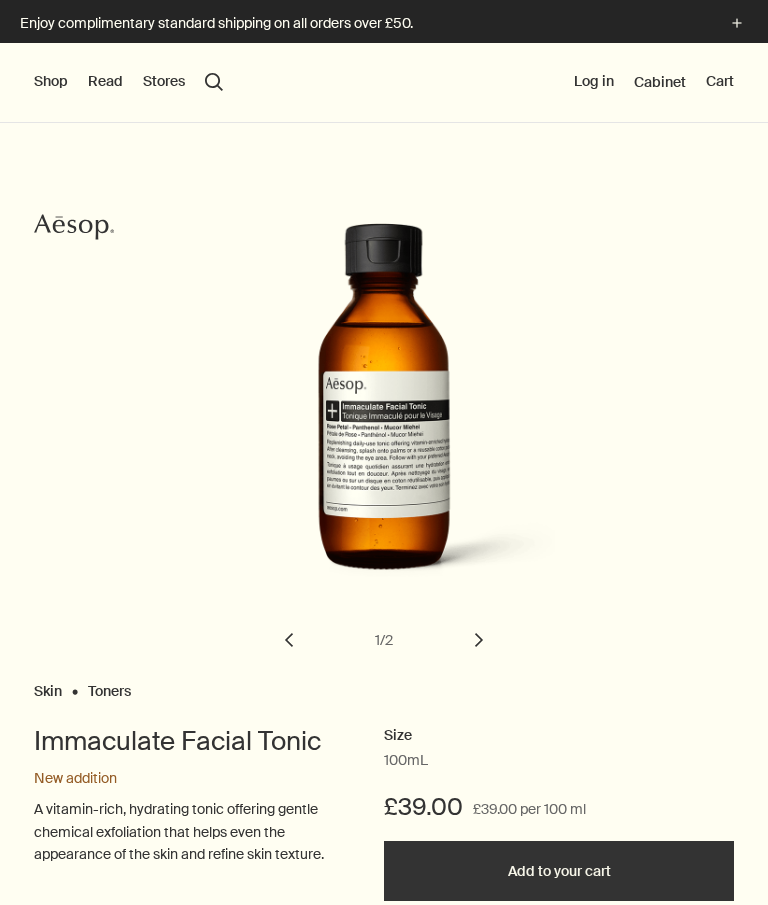 scroll, scrollTop: 0, scrollLeft: 0, axis: both 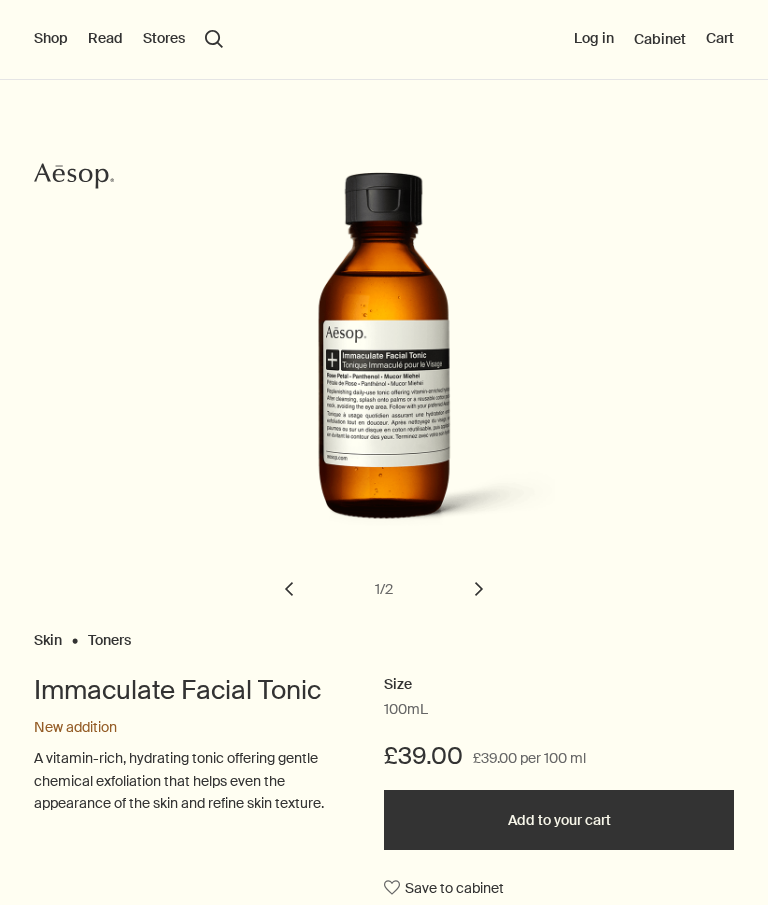 click on "chevron" at bounding box center (479, 589) 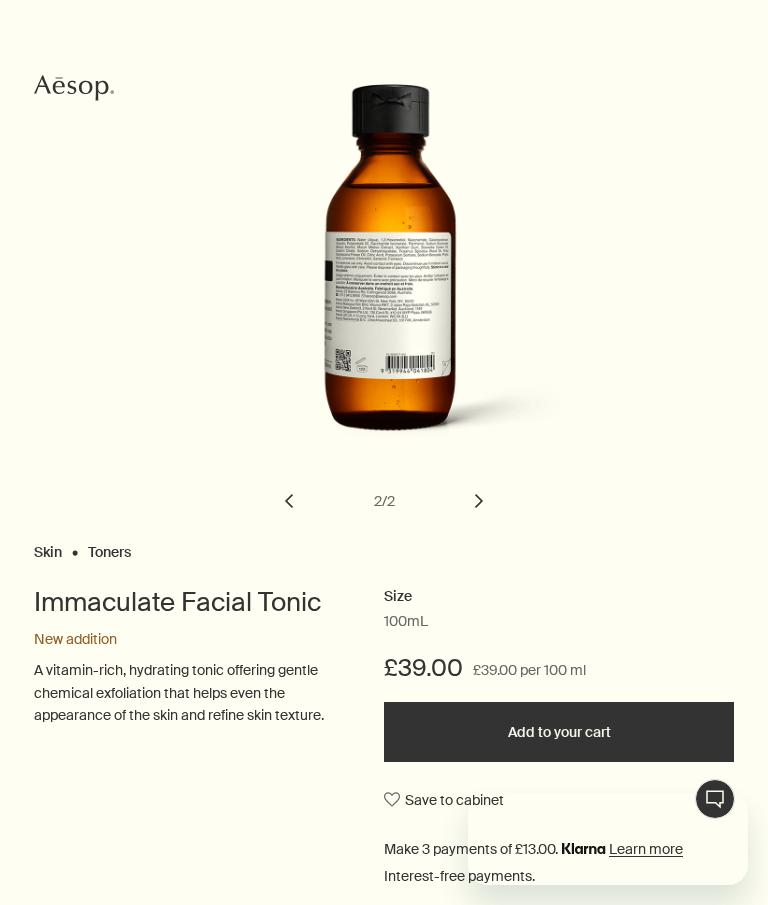 scroll, scrollTop: -3, scrollLeft: 0, axis: vertical 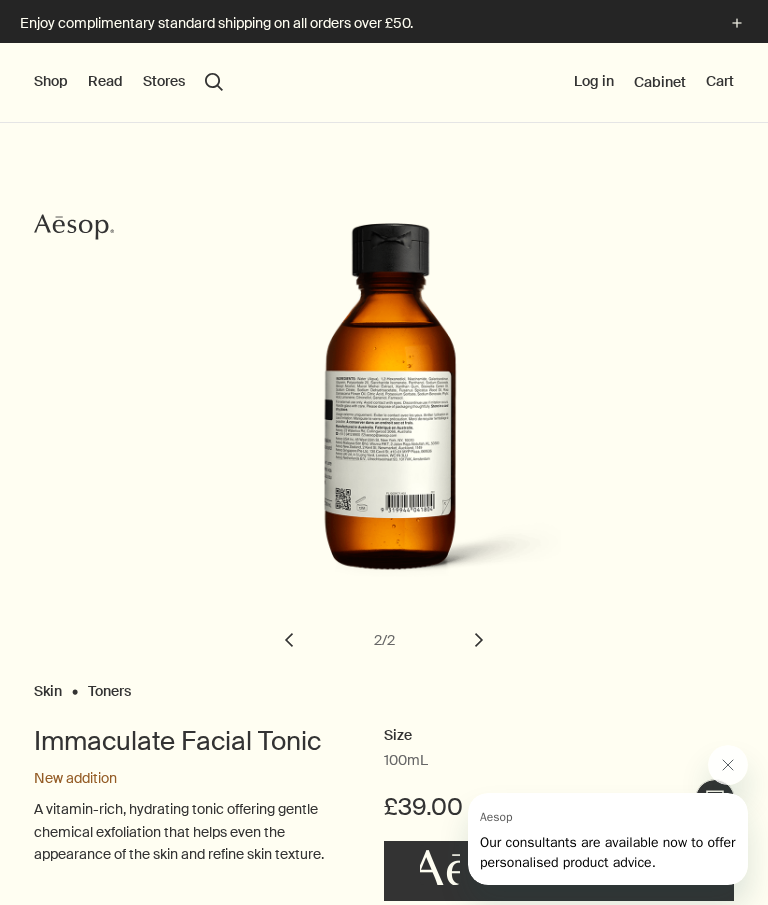 click on "chevron" at bounding box center (289, 640) 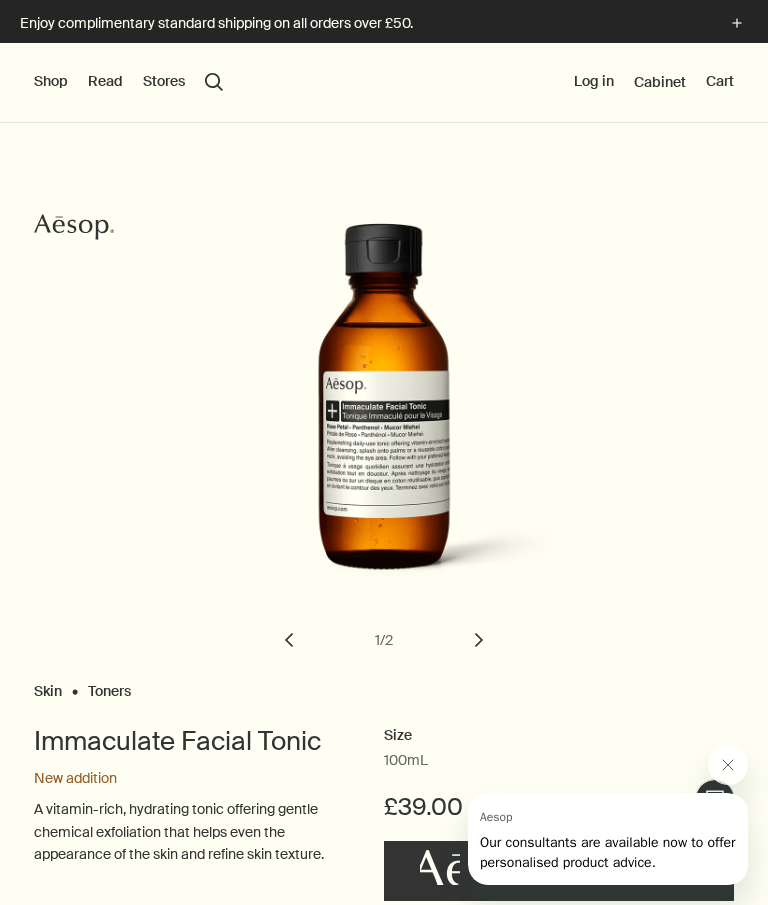 scroll, scrollTop: 0, scrollLeft: 0, axis: both 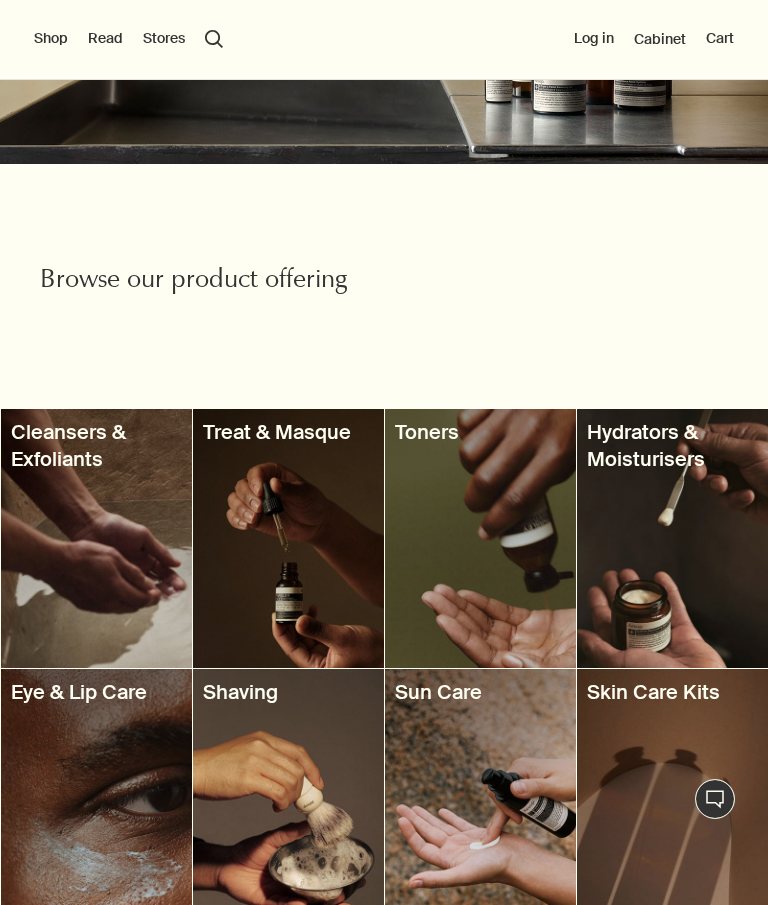 click at bounding box center (672, 538) 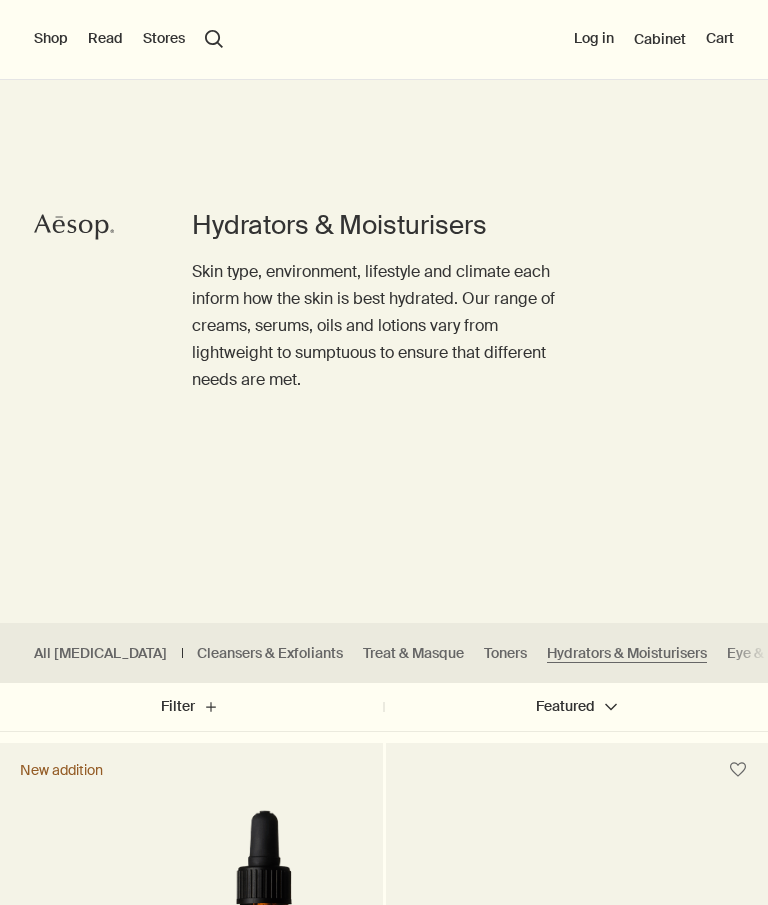scroll, scrollTop: 439, scrollLeft: 0, axis: vertical 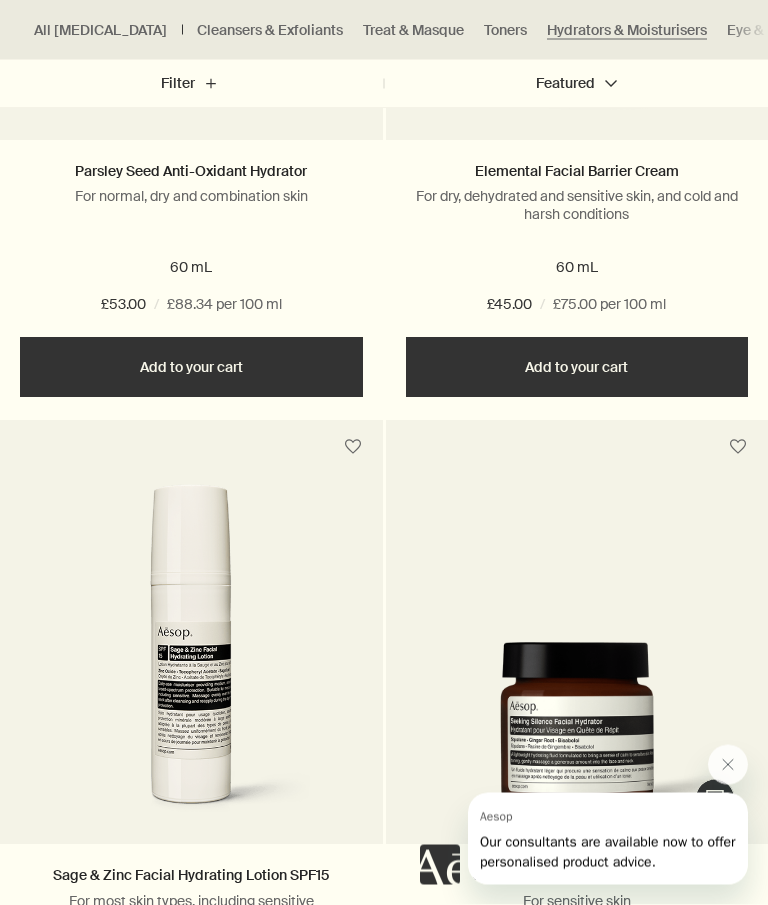 click at bounding box center [577, 660] 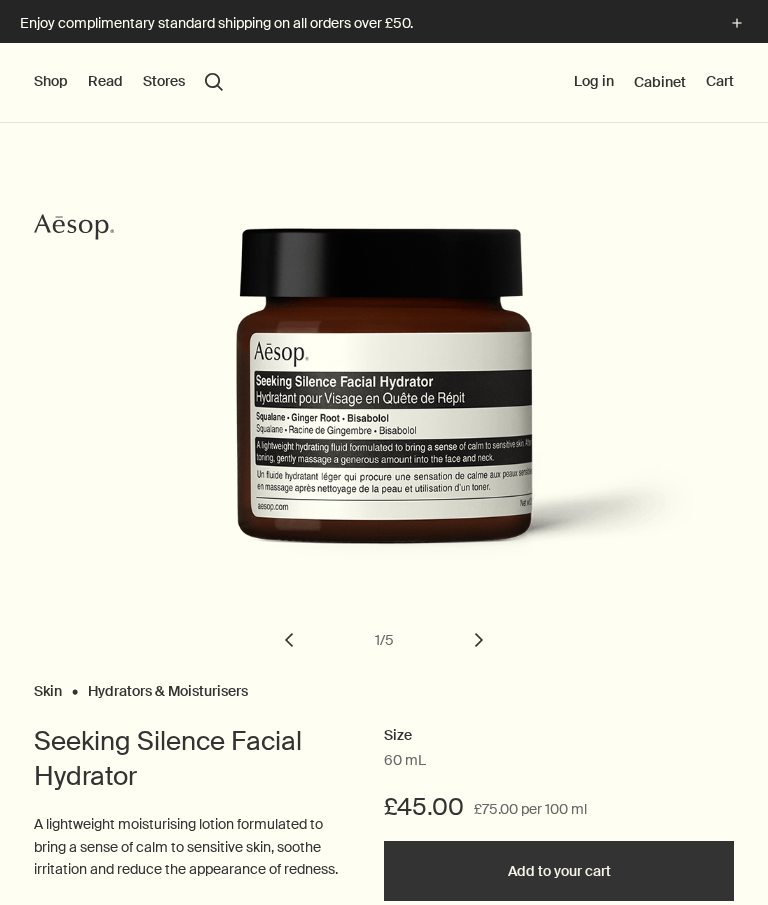 scroll, scrollTop: 0, scrollLeft: 0, axis: both 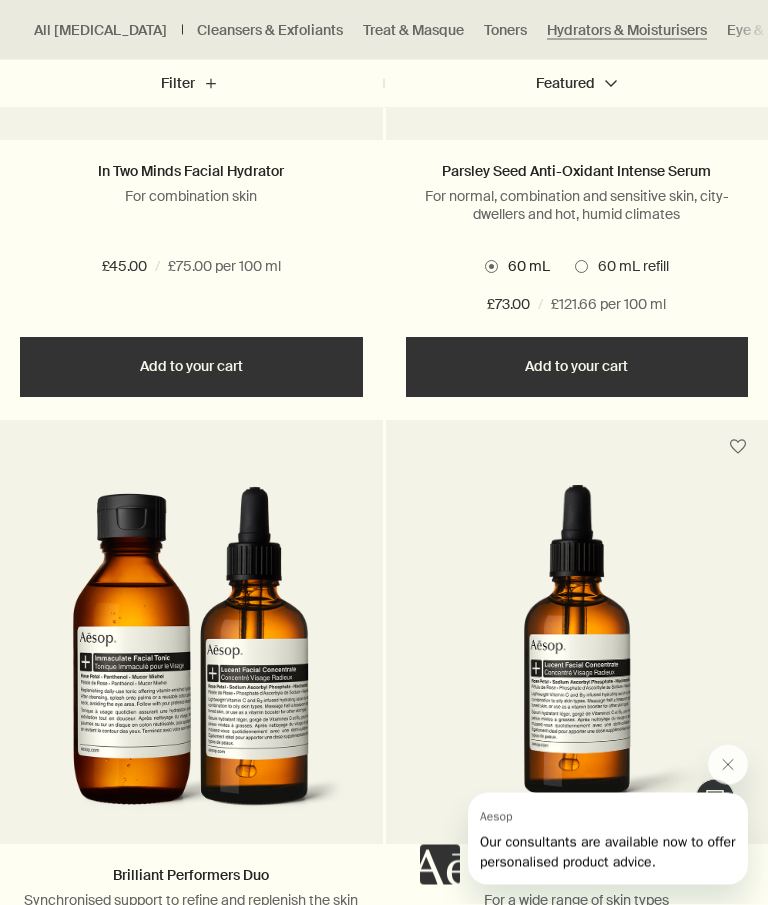 click at bounding box center (728, 764) 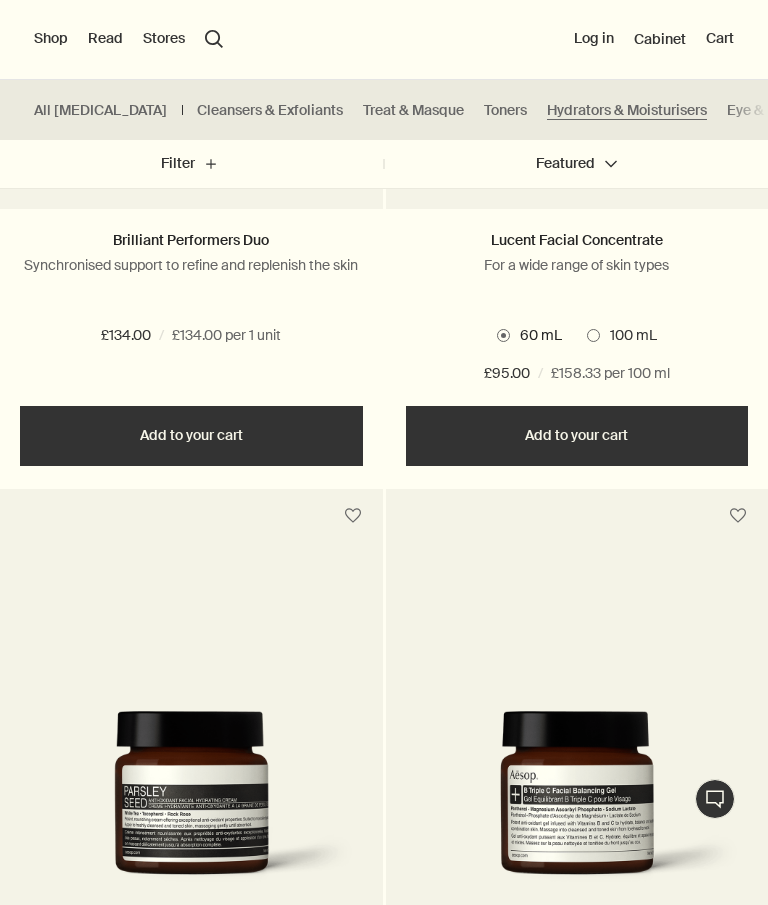 scroll, scrollTop: 2365, scrollLeft: 0, axis: vertical 